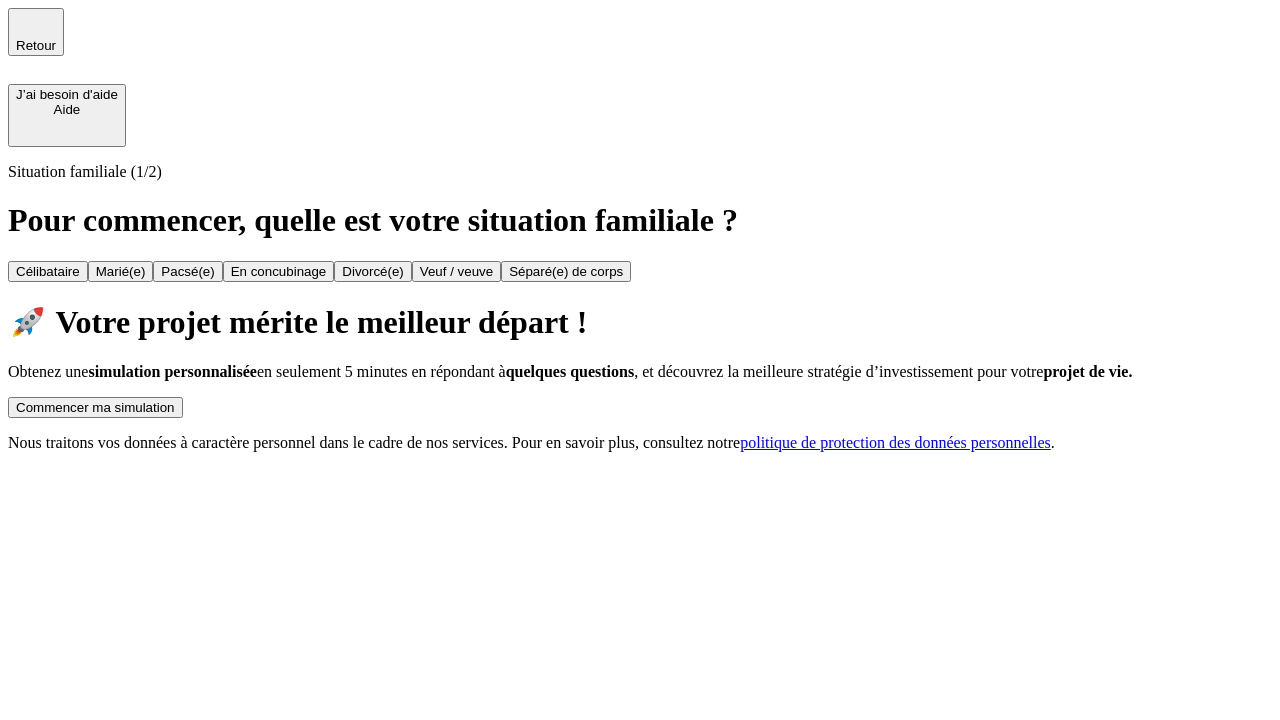 scroll, scrollTop: 0, scrollLeft: 0, axis: both 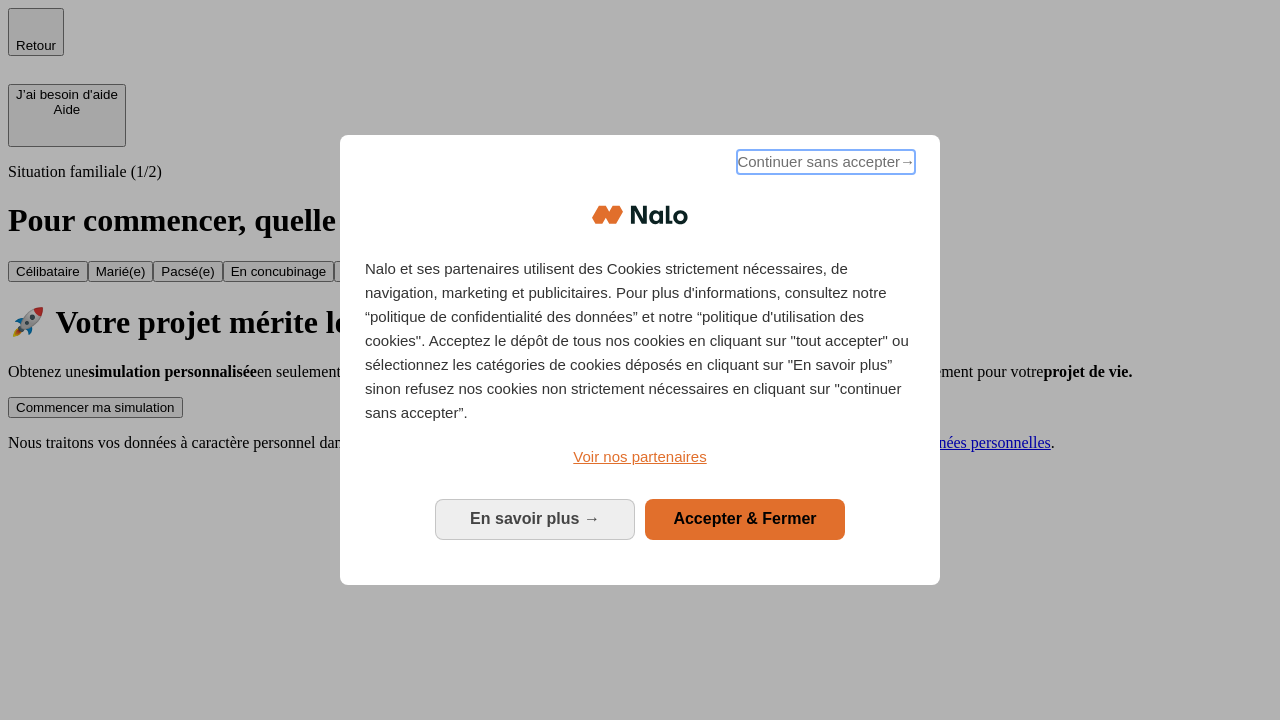 click on "Continuer sans accepter  →" at bounding box center (826, 162) 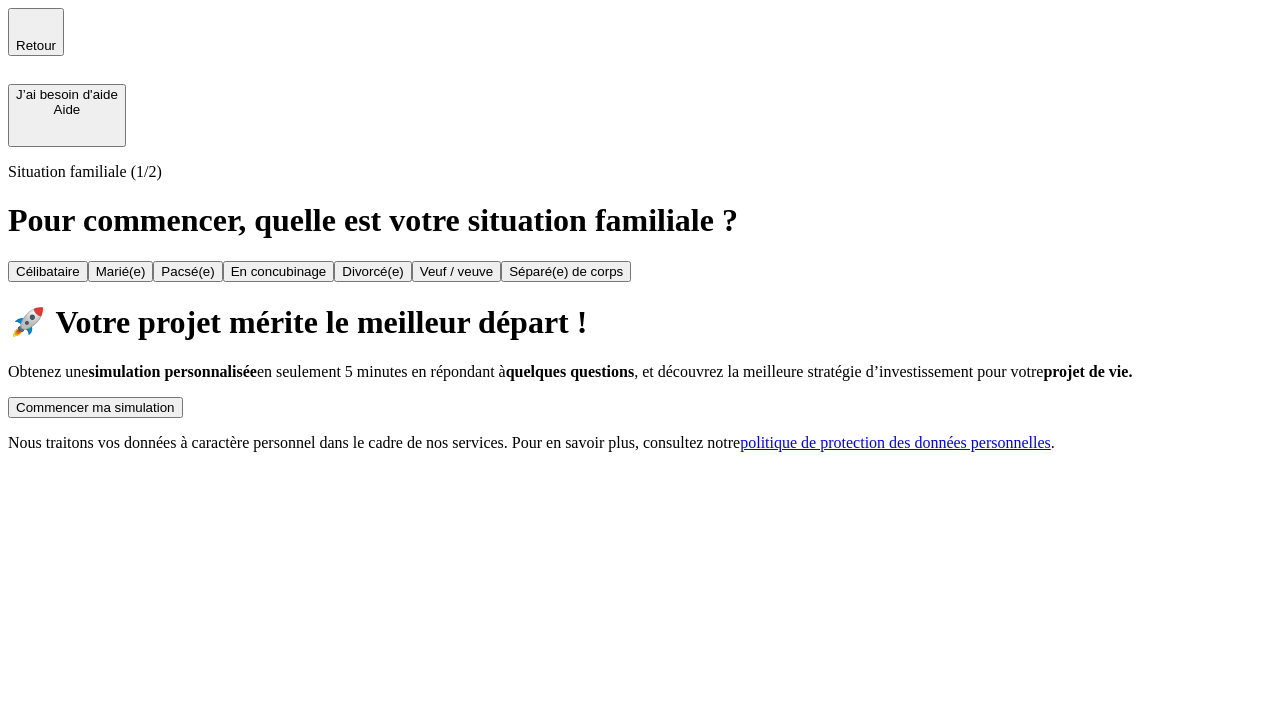 click on "Commencer ma simulation" at bounding box center [95, 407] 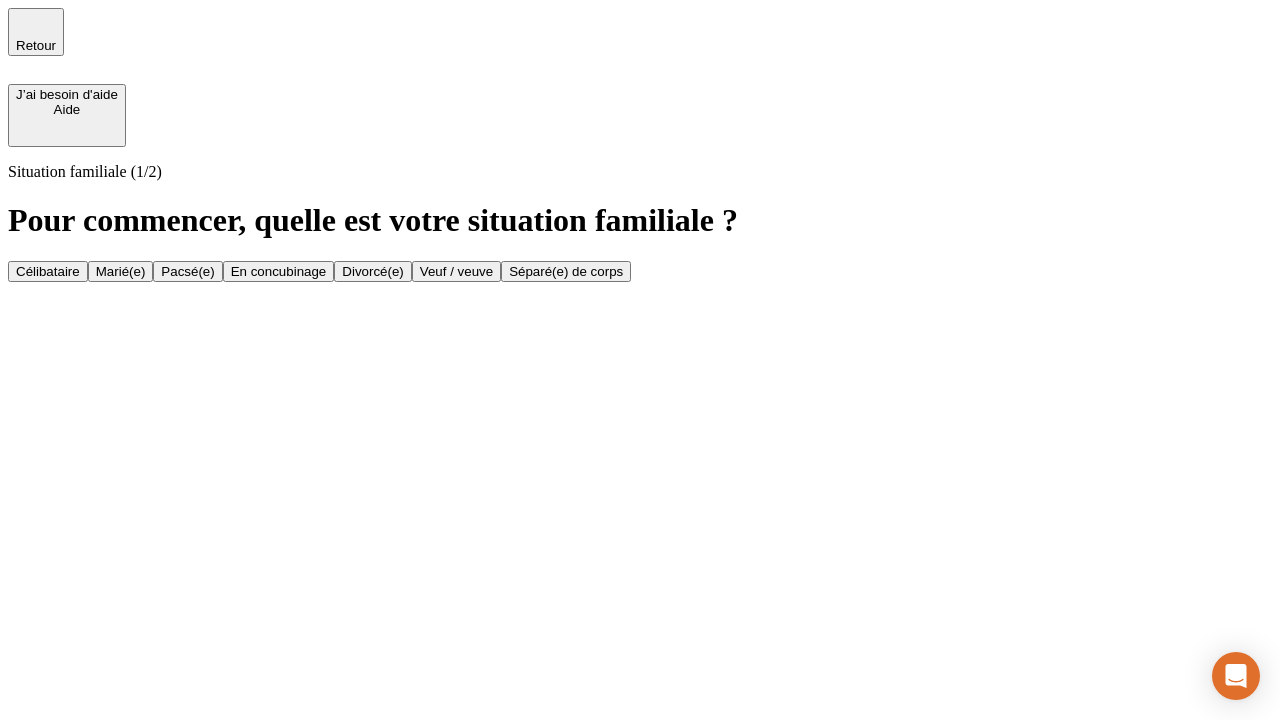 click on "Marié(e)" at bounding box center (121, 271) 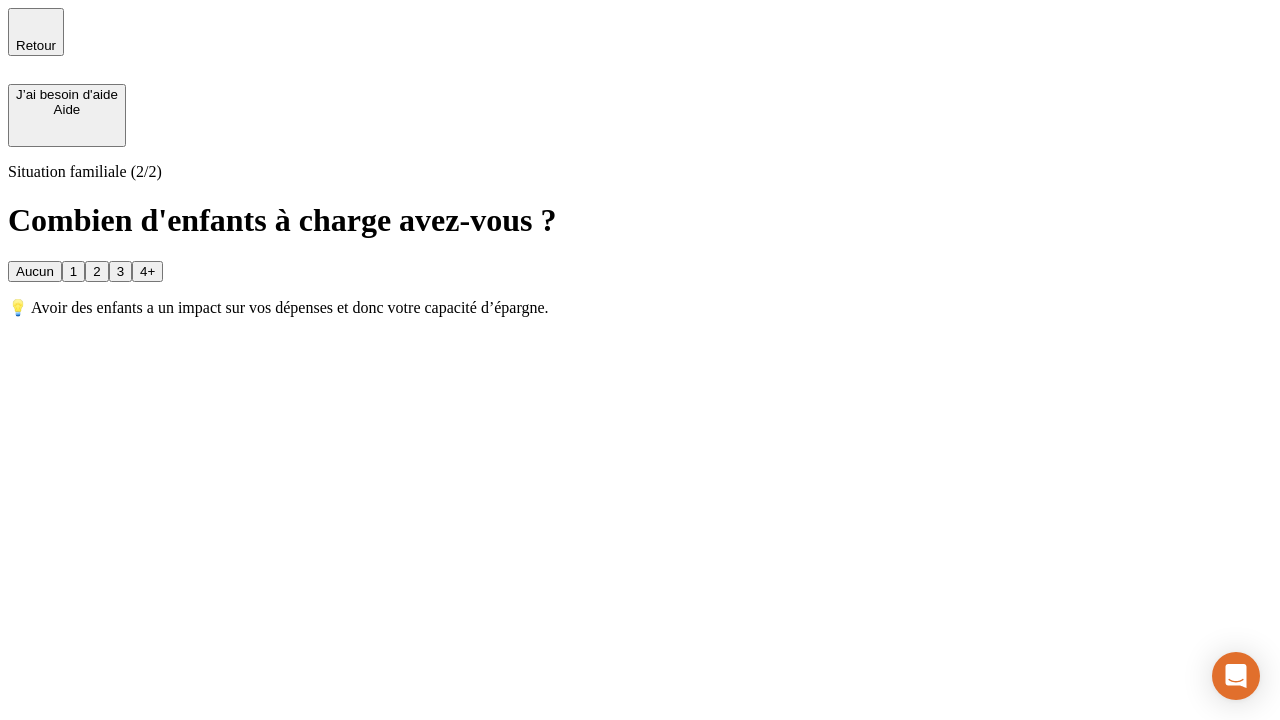 click on "1" at bounding box center [73, 271] 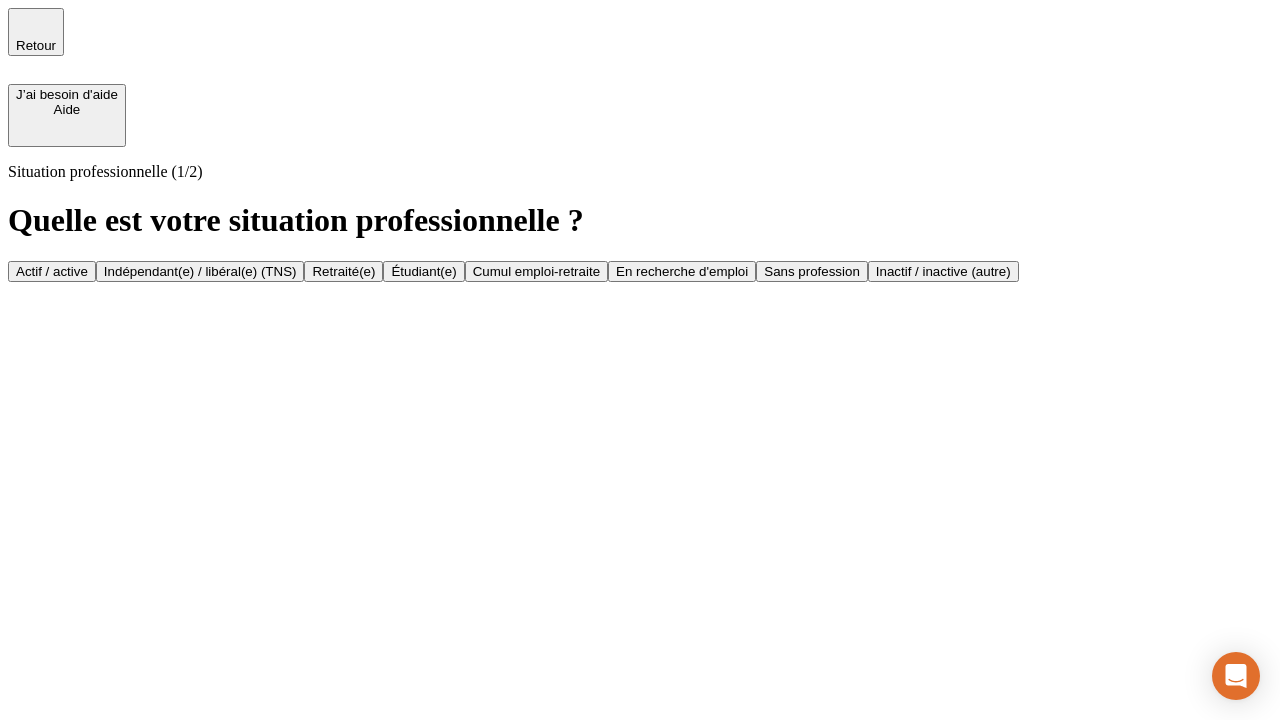 click on "Actif / active" at bounding box center [52, 271] 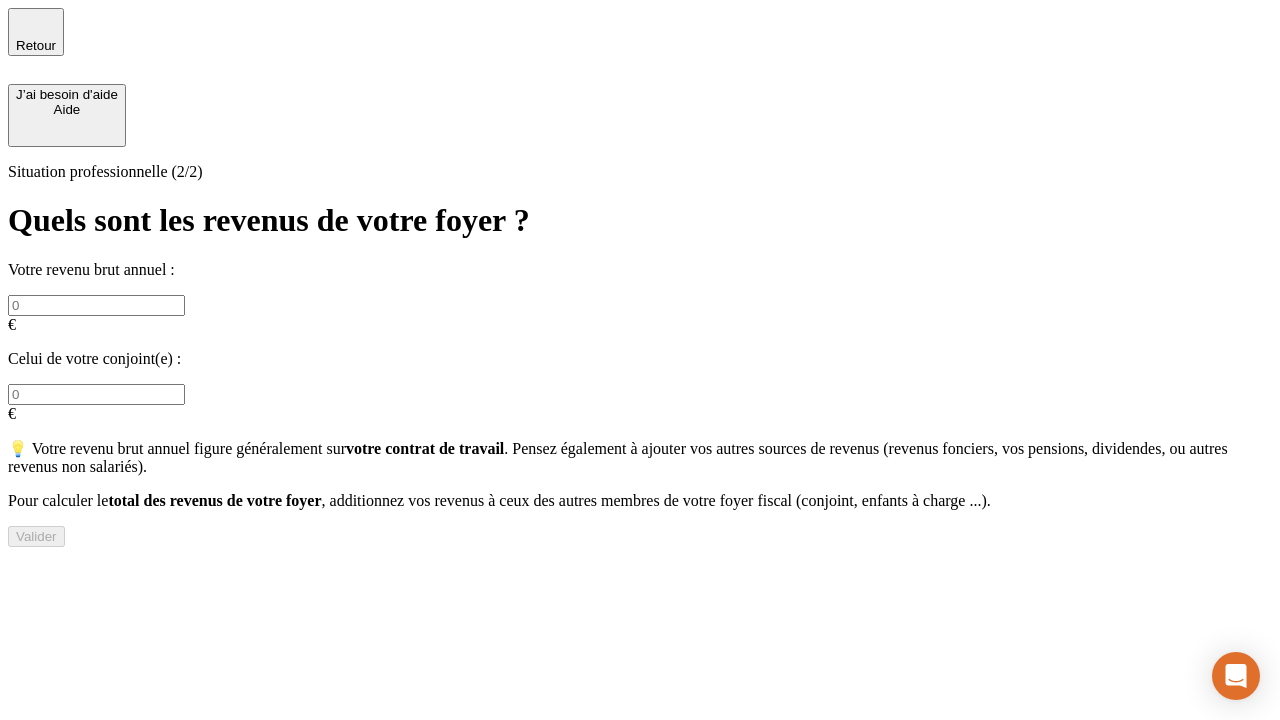 click at bounding box center [96, 305] 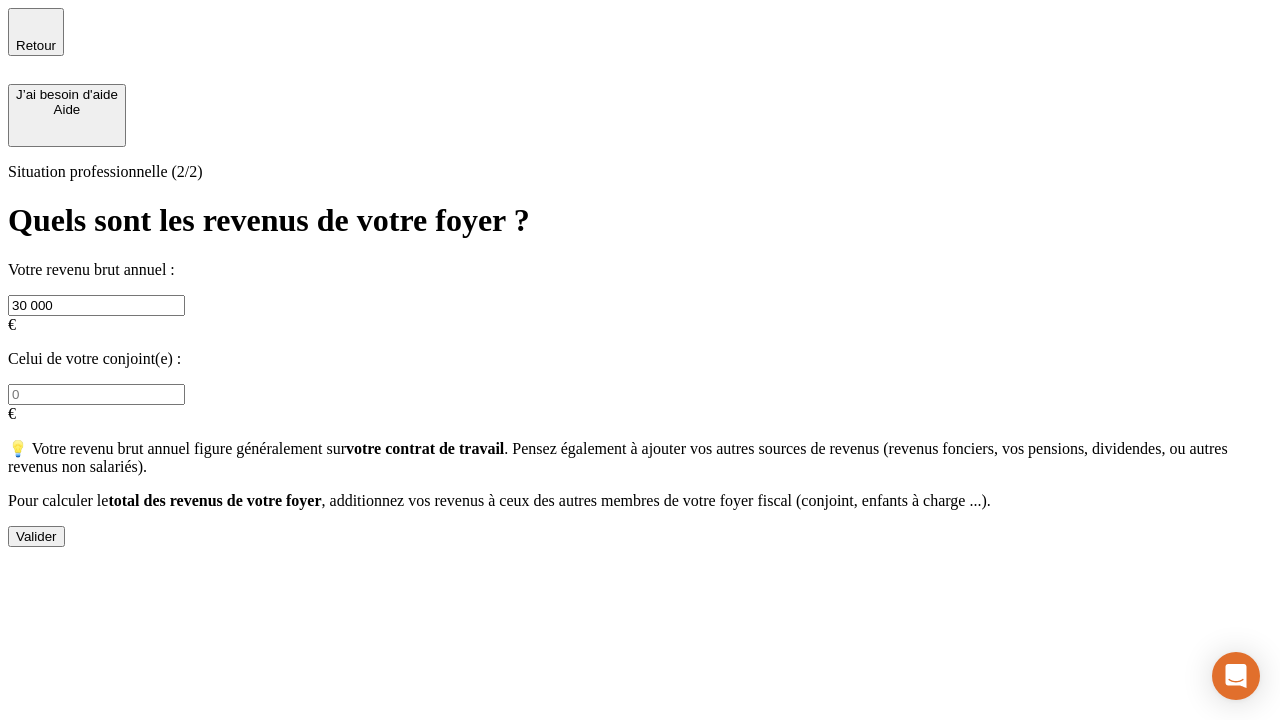 type on "30 000" 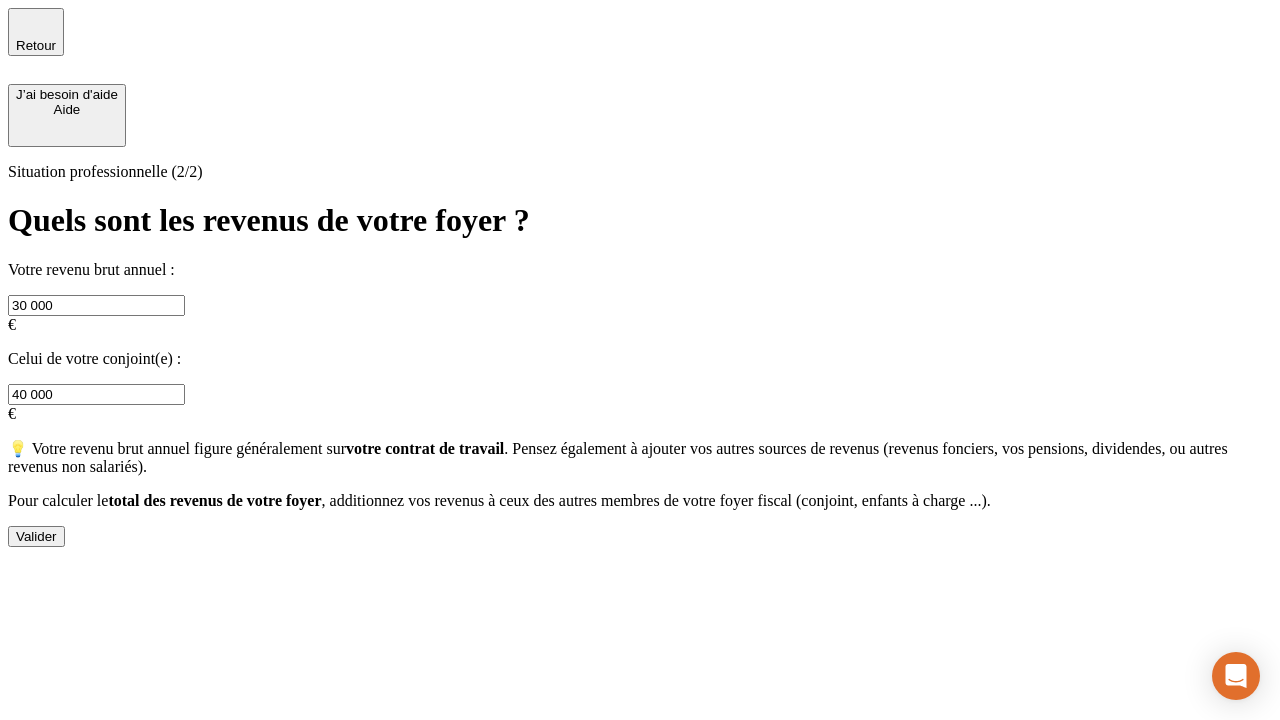 click on "Valider" at bounding box center [36, 536] 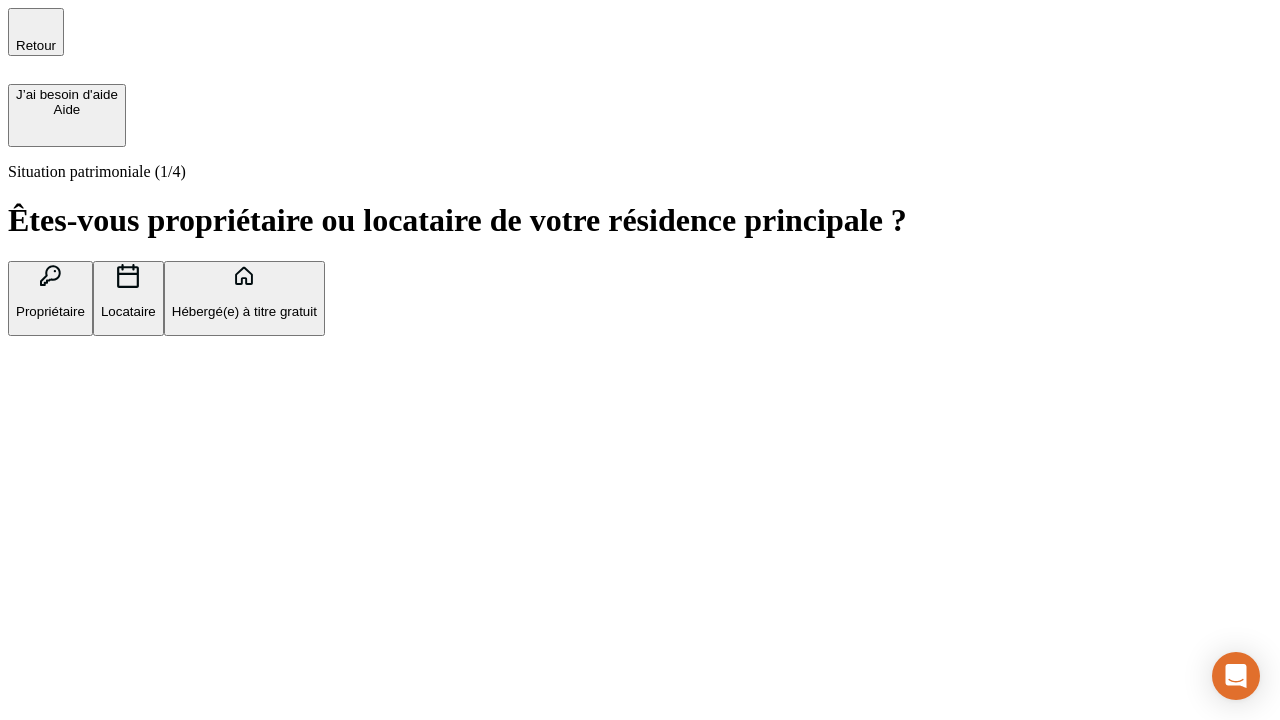 click on "Propriétaire" at bounding box center (50, 311) 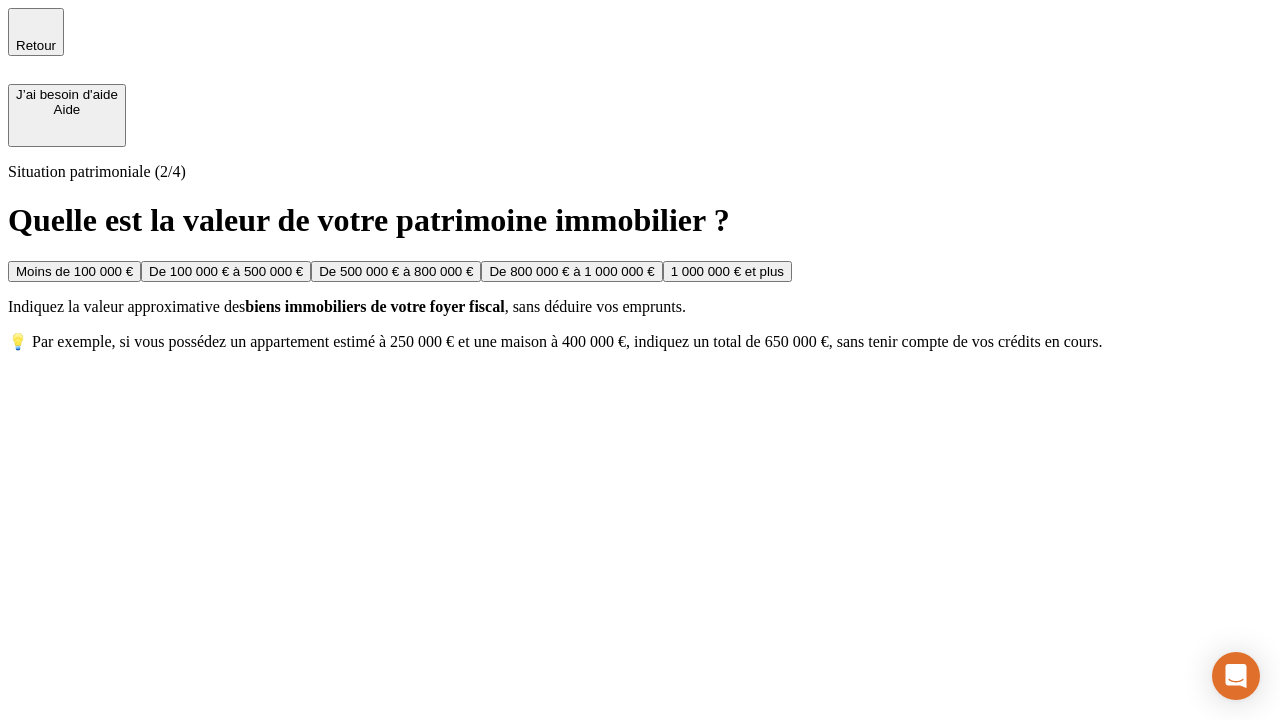 click on "De 100 000 € à 500 000 €" at bounding box center (226, 271) 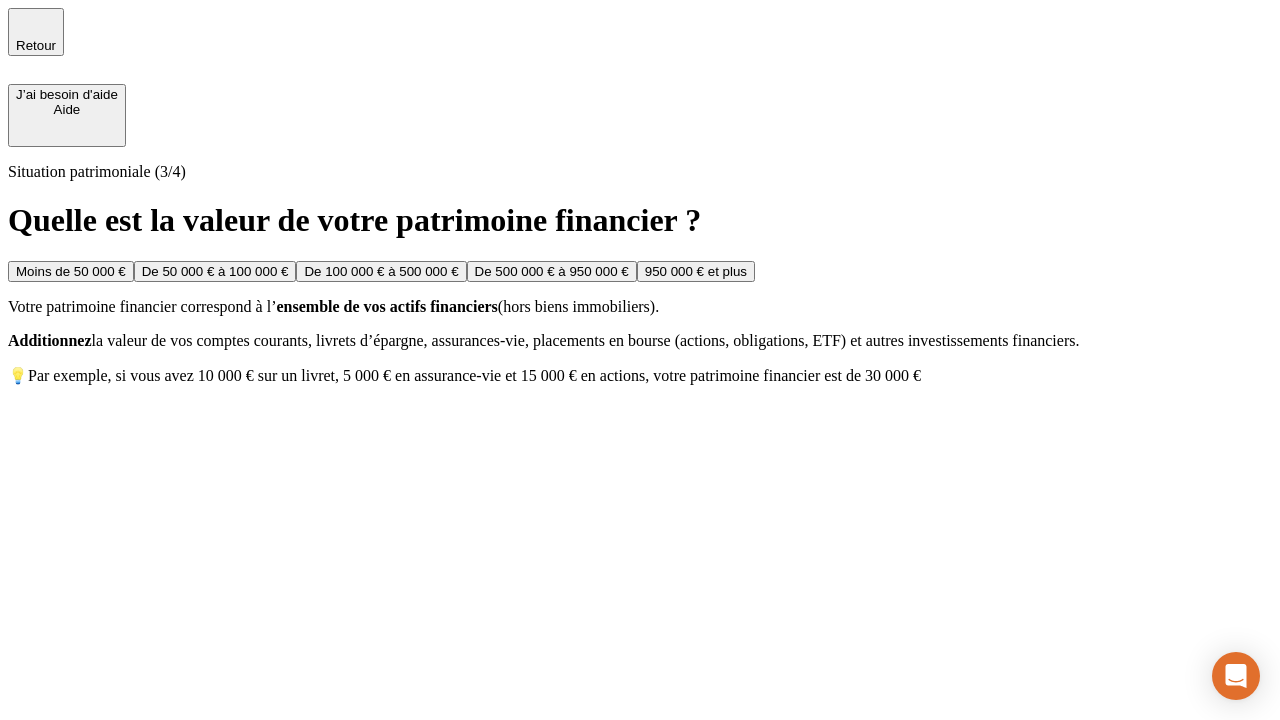 click on "Moins de 50 000 €" at bounding box center (71, 271) 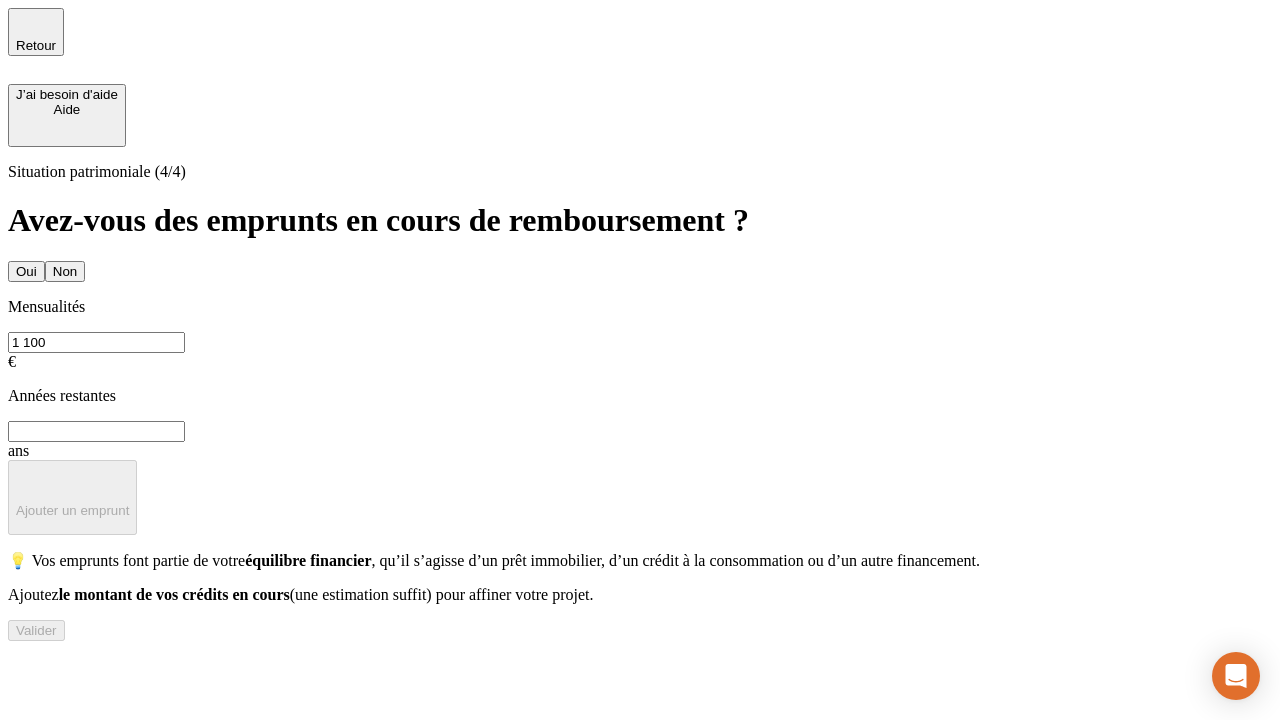 type on "1 100" 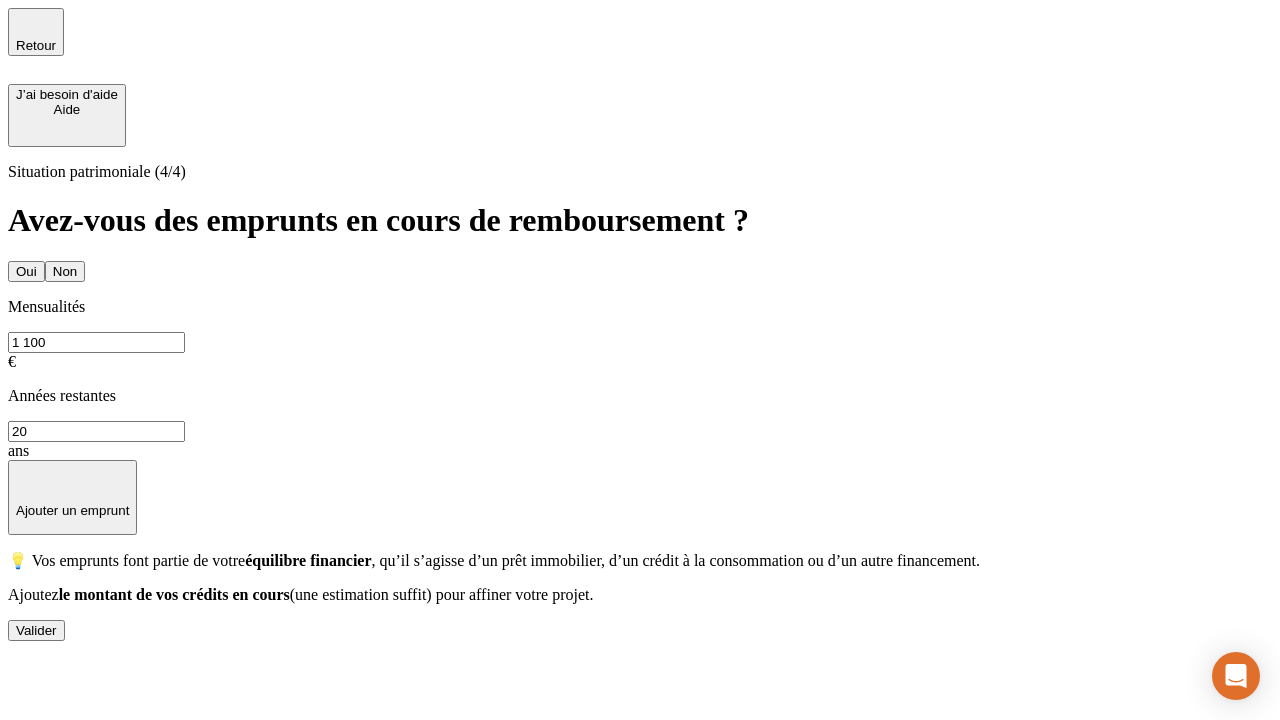 click on "Valider" at bounding box center [36, 630] 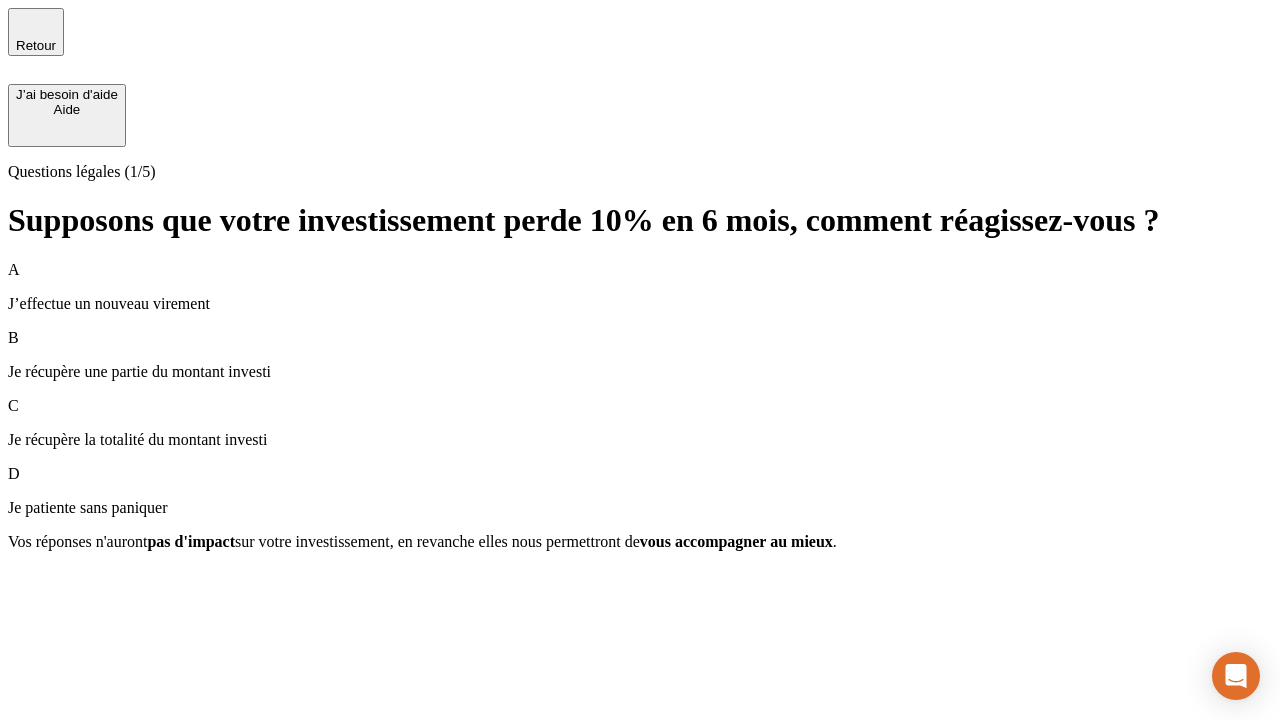 click on "Je récupère une partie du montant investi" at bounding box center (640, 372) 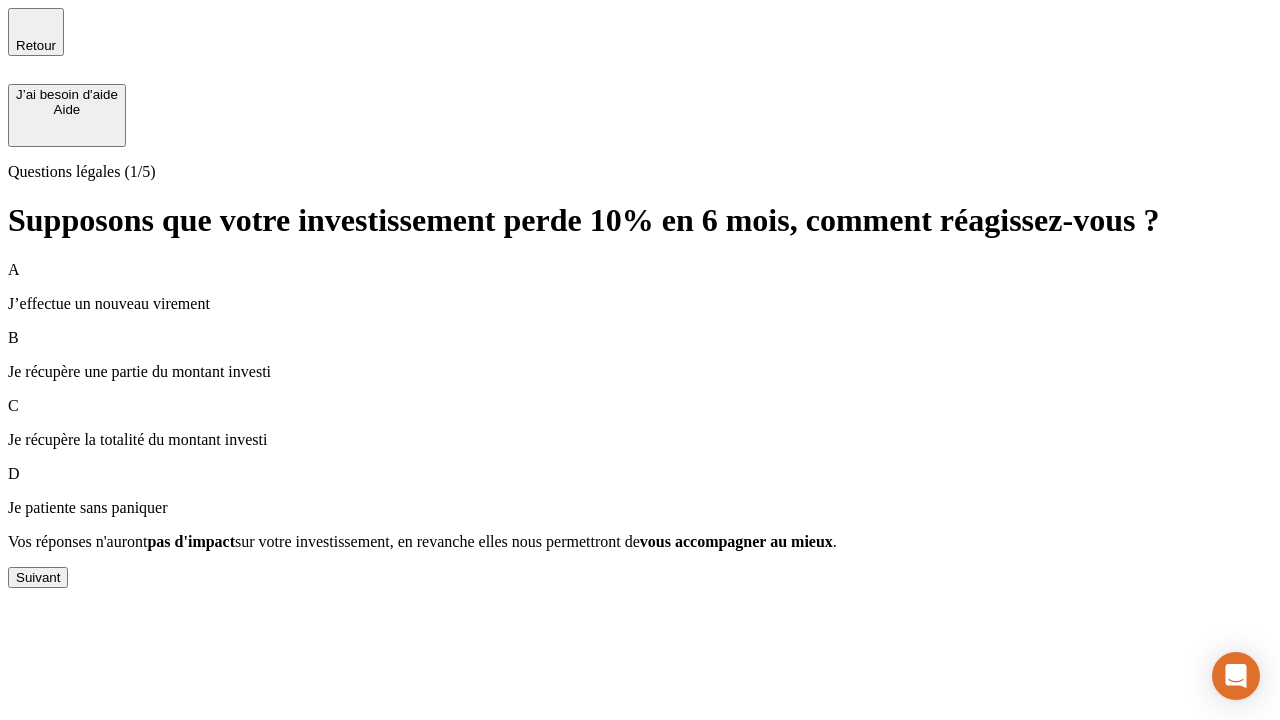 click on "Suivant" at bounding box center (38, 577) 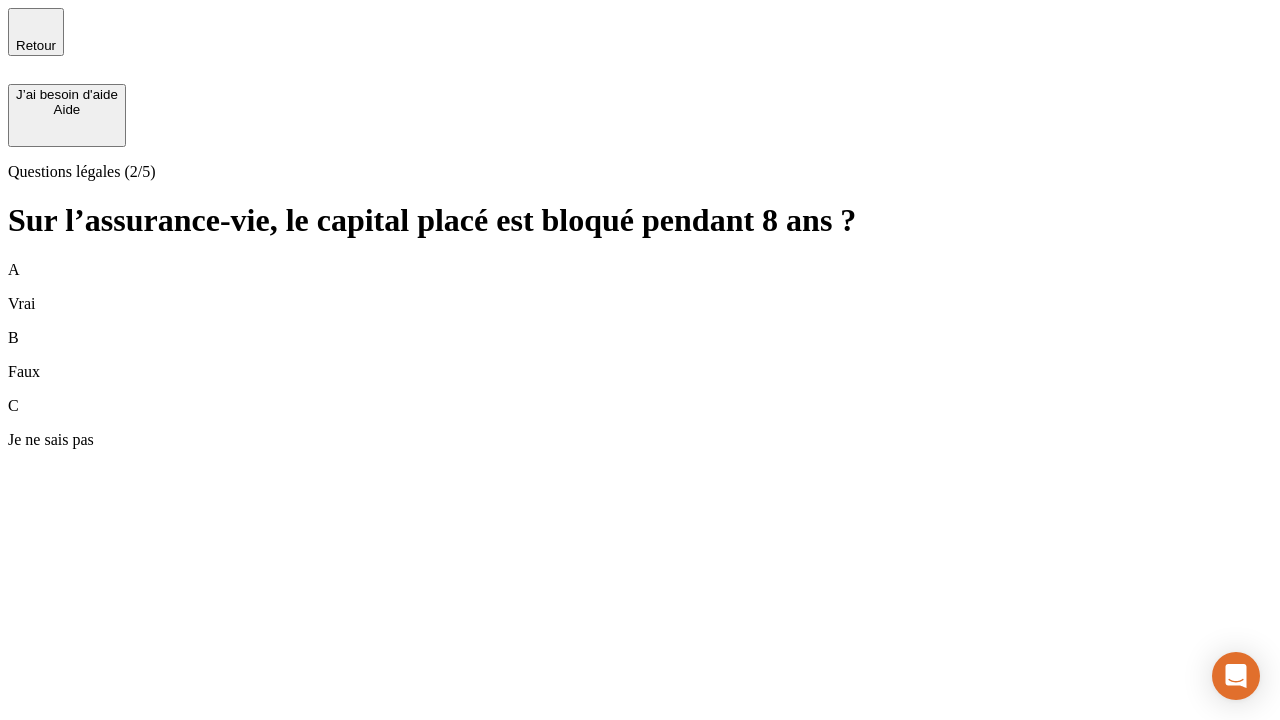 click on "A Vrai" at bounding box center [640, 287] 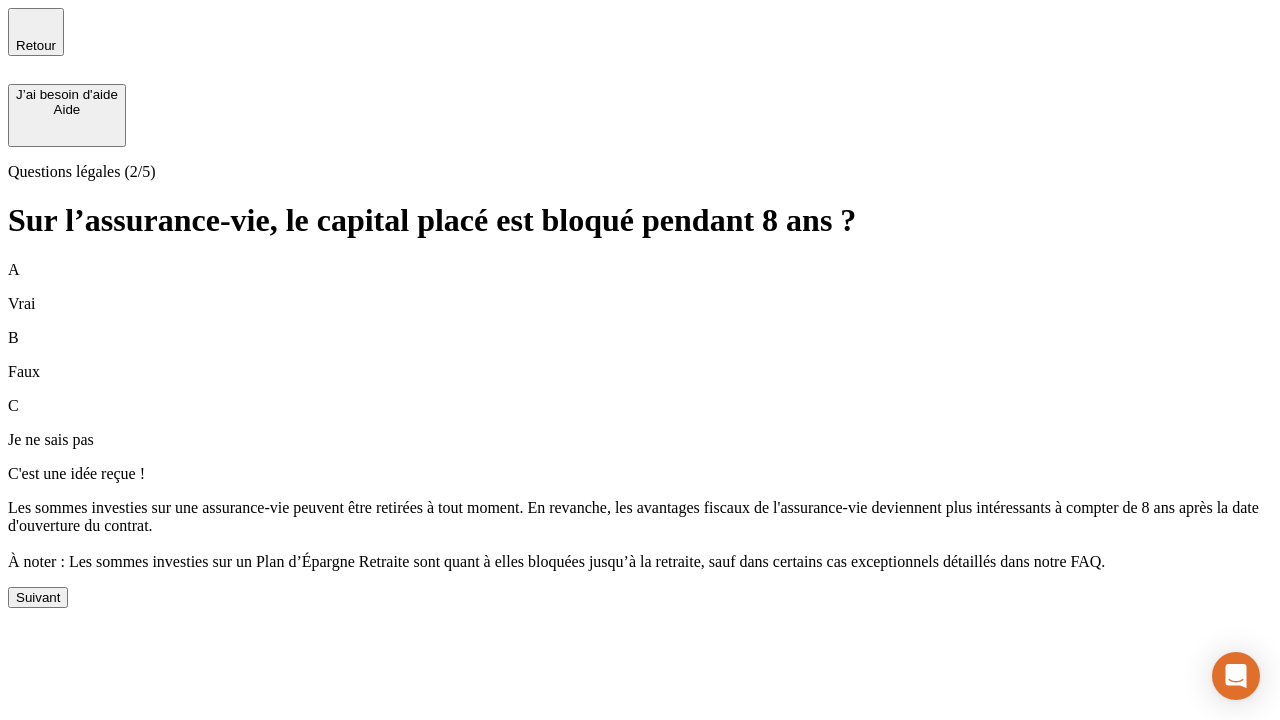 click on "Suivant" at bounding box center [38, 597] 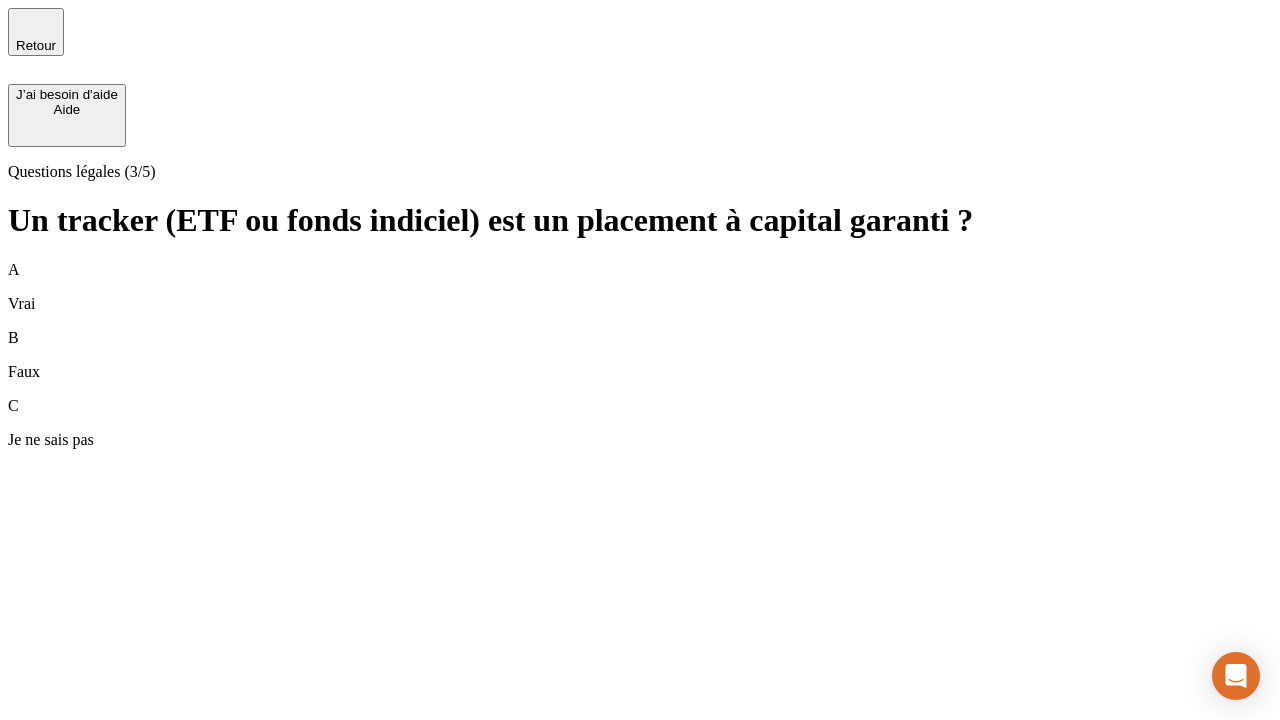 click on "B Faux" at bounding box center (640, 355) 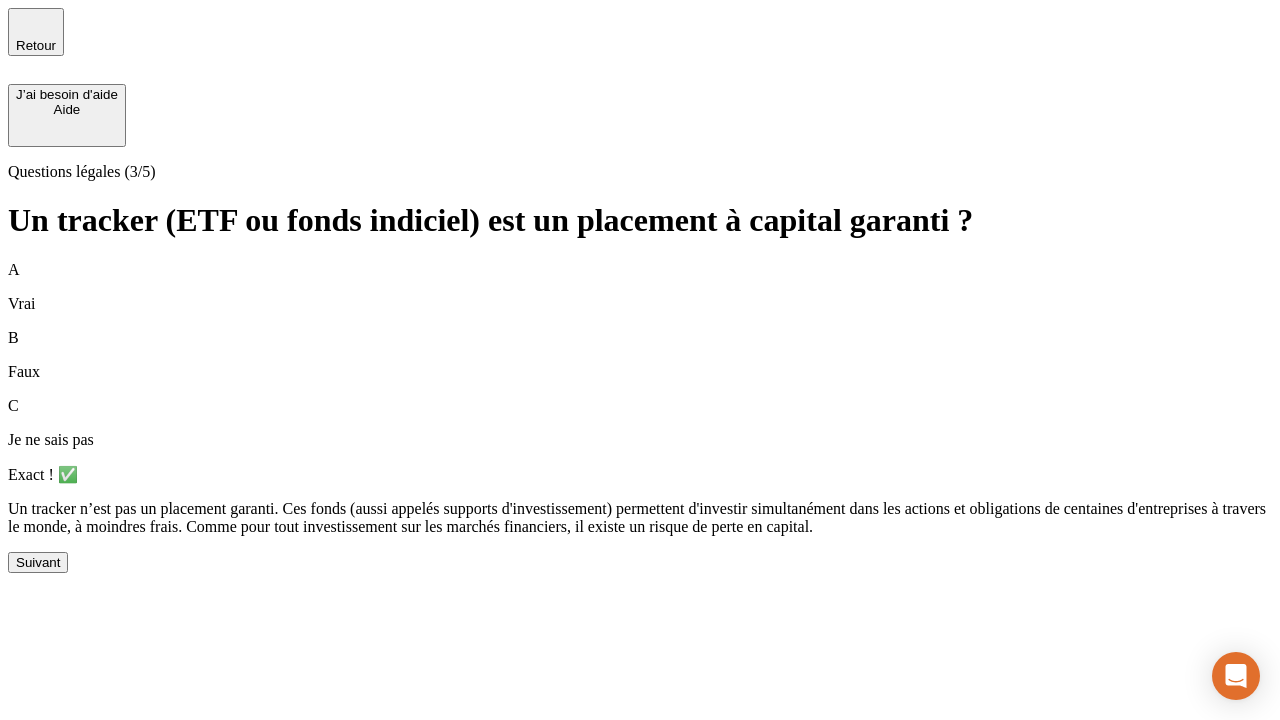 click on "Suivant" at bounding box center [38, 562] 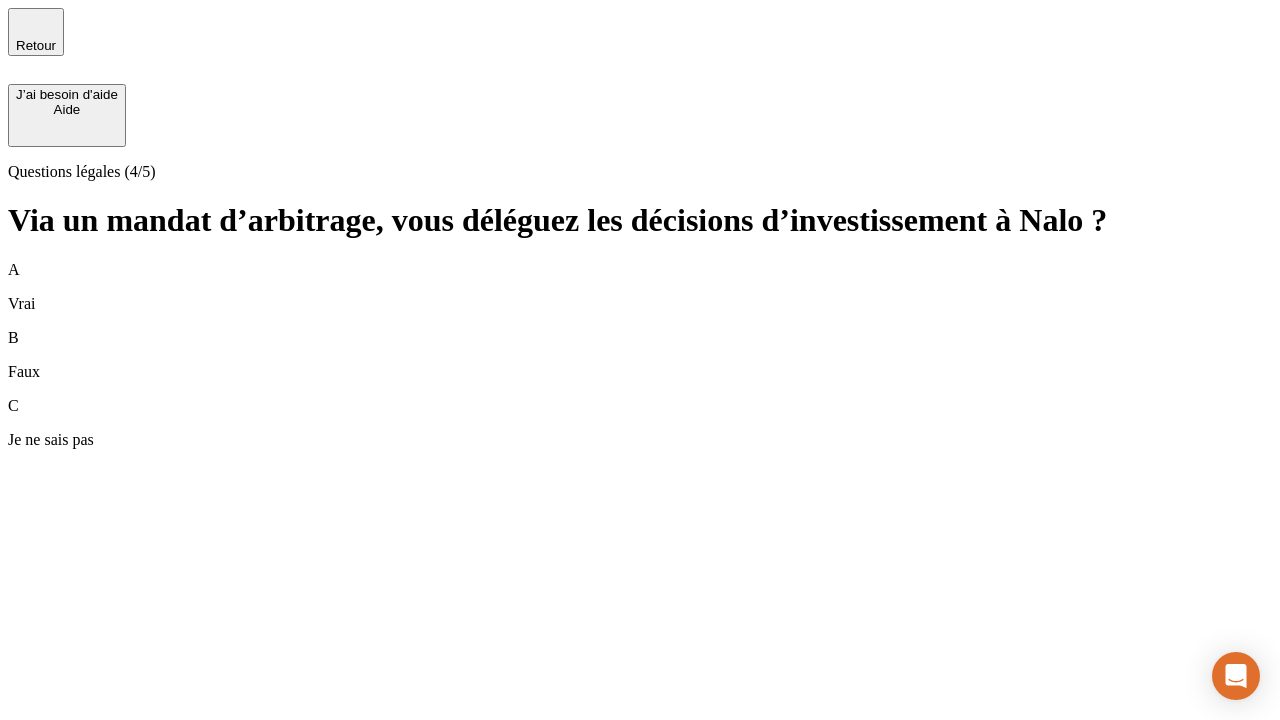 click on "A Vrai" at bounding box center (640, 287) 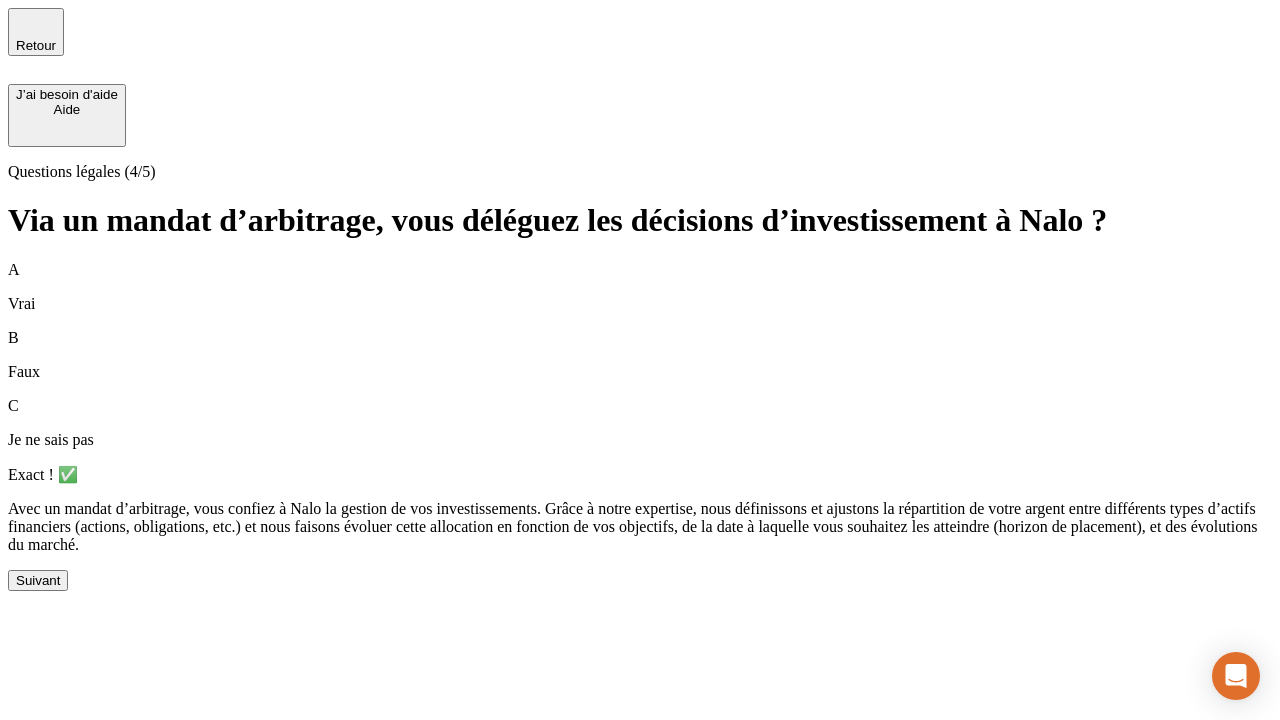 click on "Suivant" at bounding box center [38, 580] 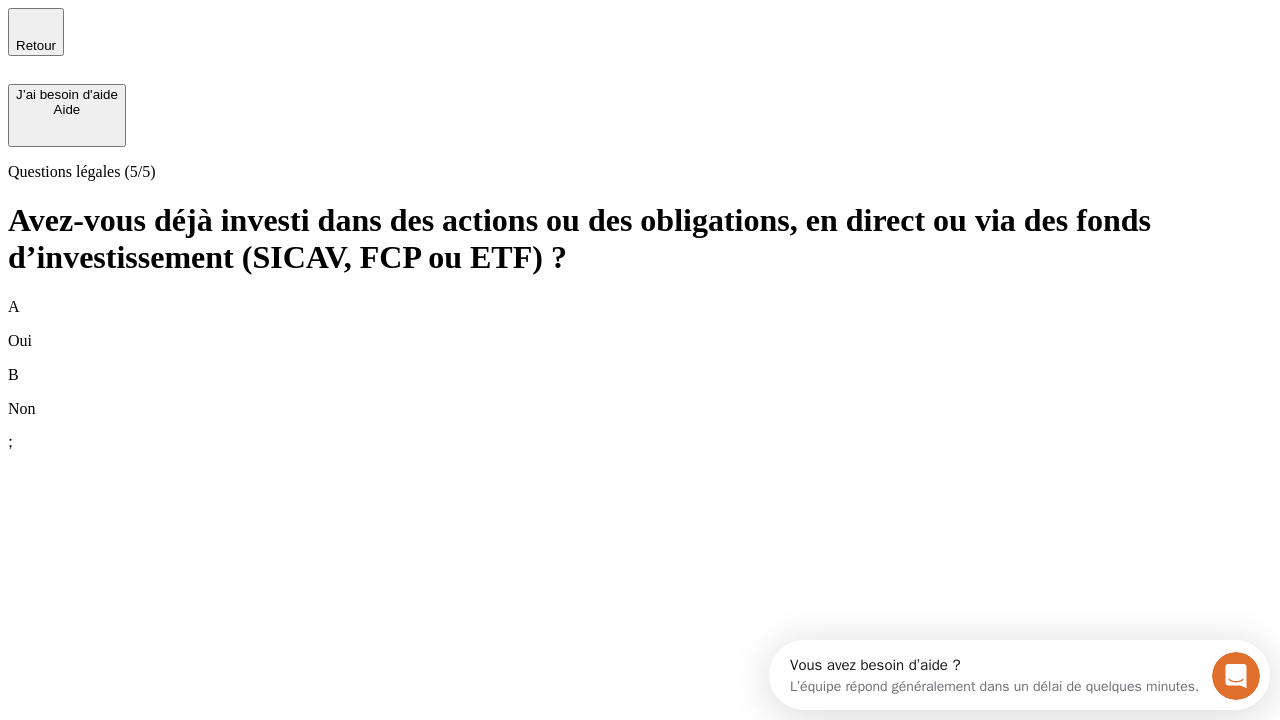 scroll, scrollTop: 0, scrollLeft: 0, axis: both 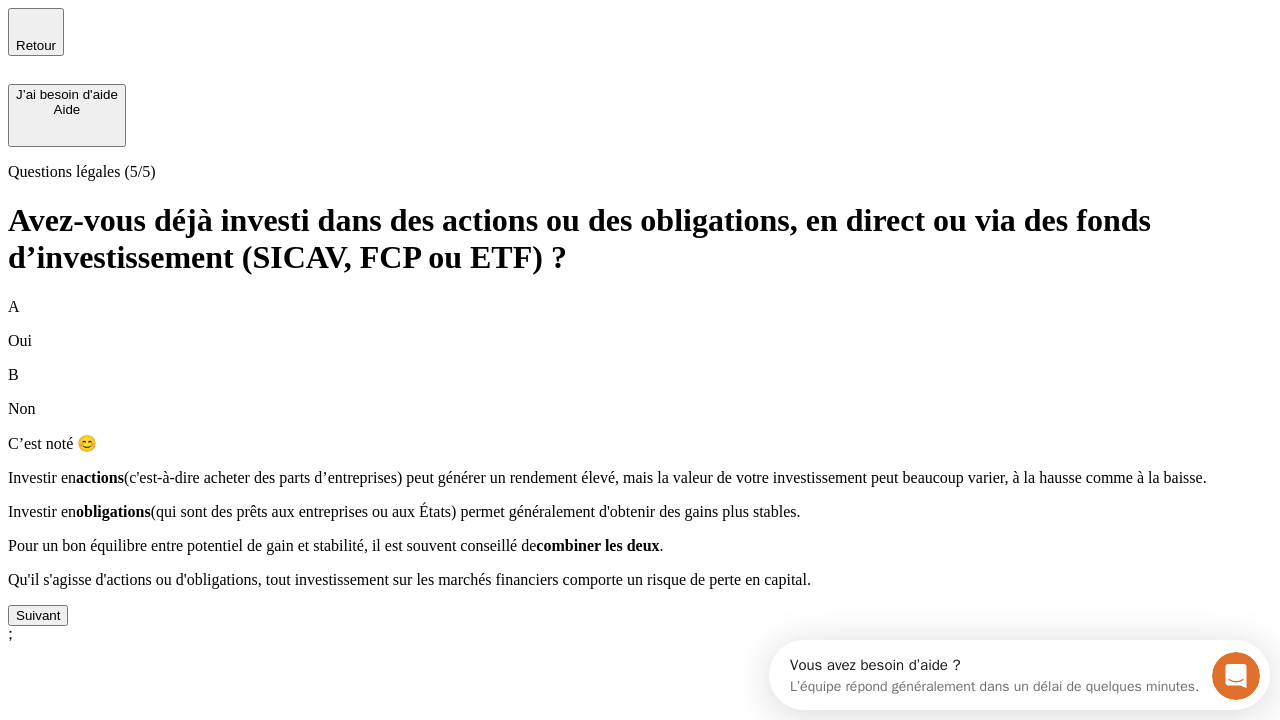 click on "Suivant" at bounding box center [38, 615] 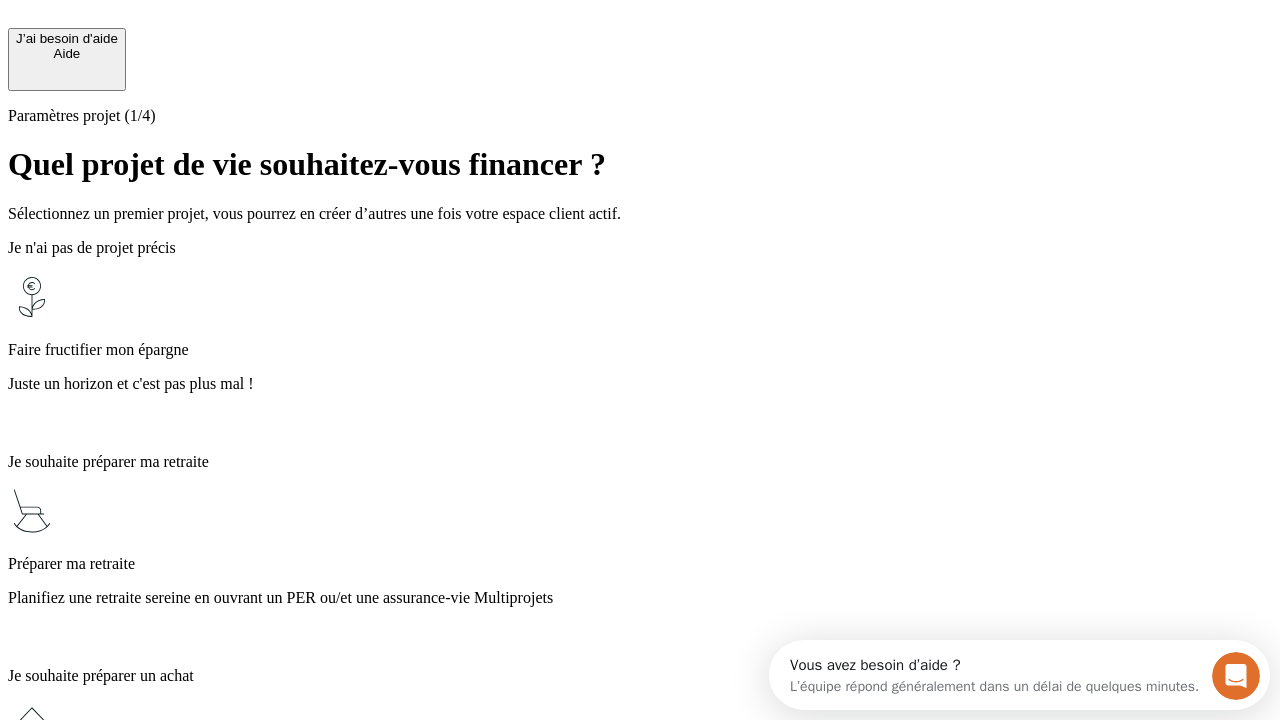 click on "Planifiez une retraite sereine en ouvrant un PER ou/et une assurance-vie Multiprojets" at bounding box center (640, 598) 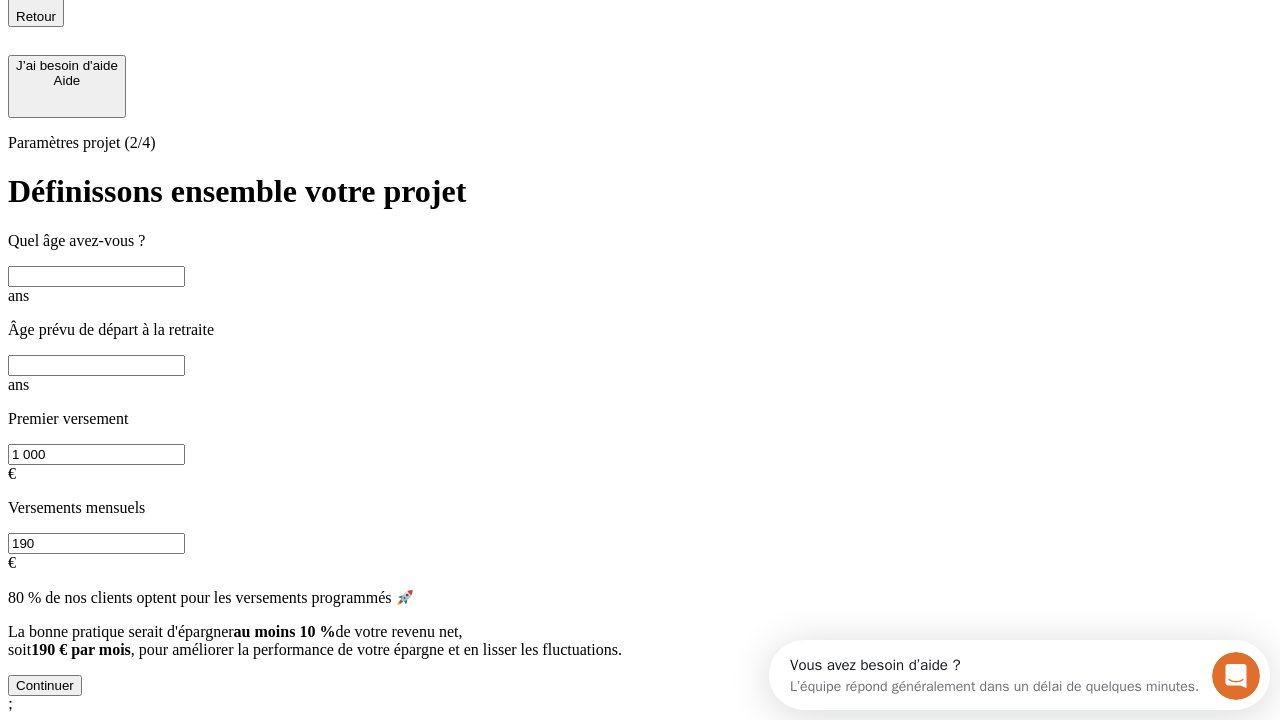 scroll, scrollTop: 18, scrollLeft: 0, axis: vertical 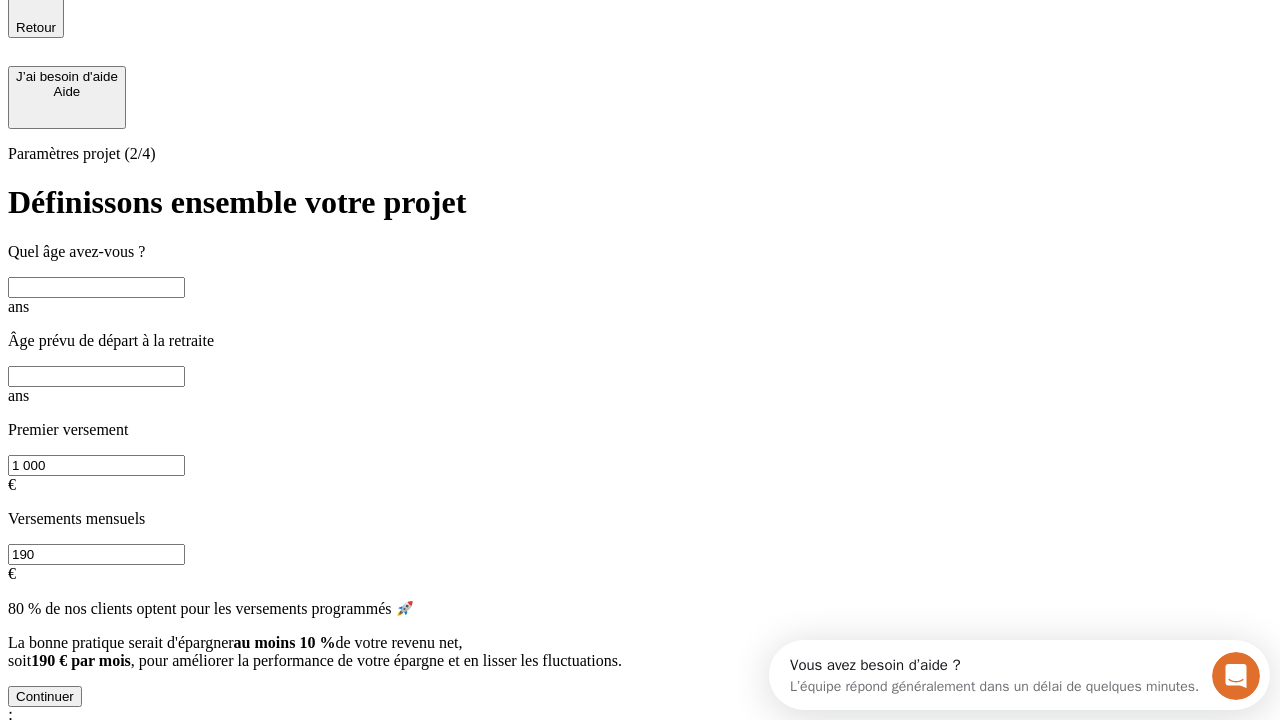 click at bounding box center (96, 287) 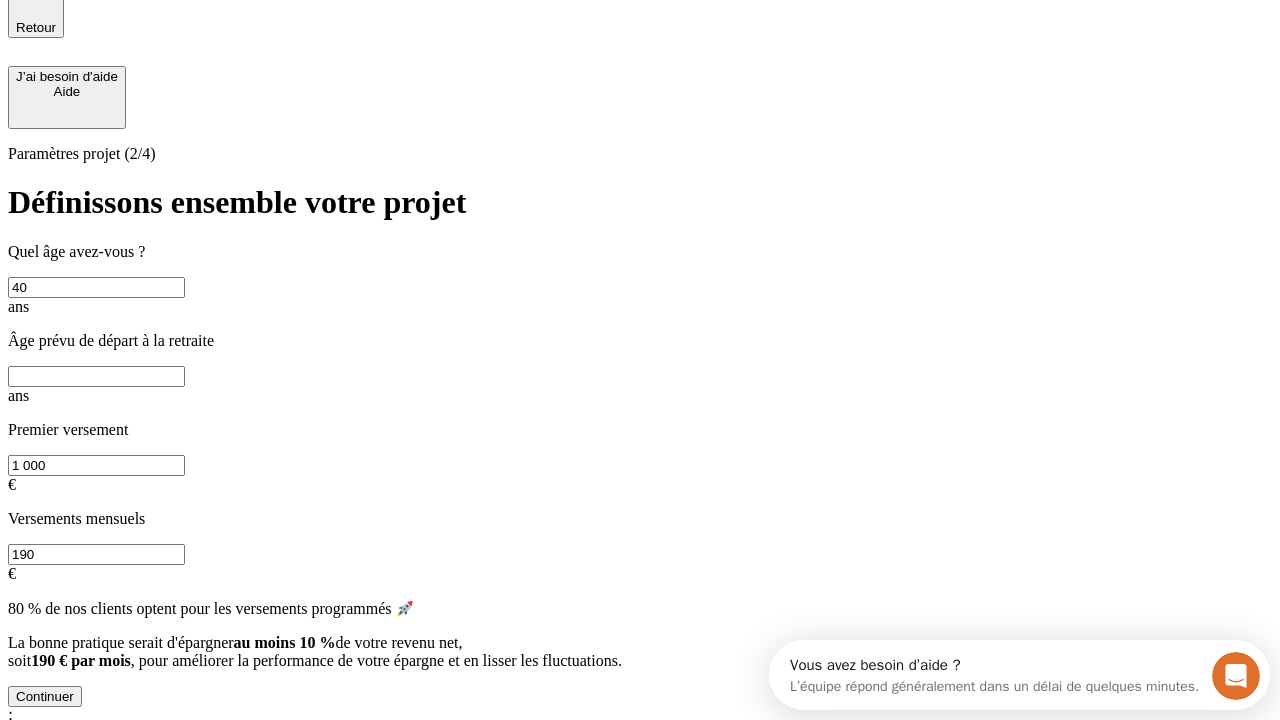 type on "40" 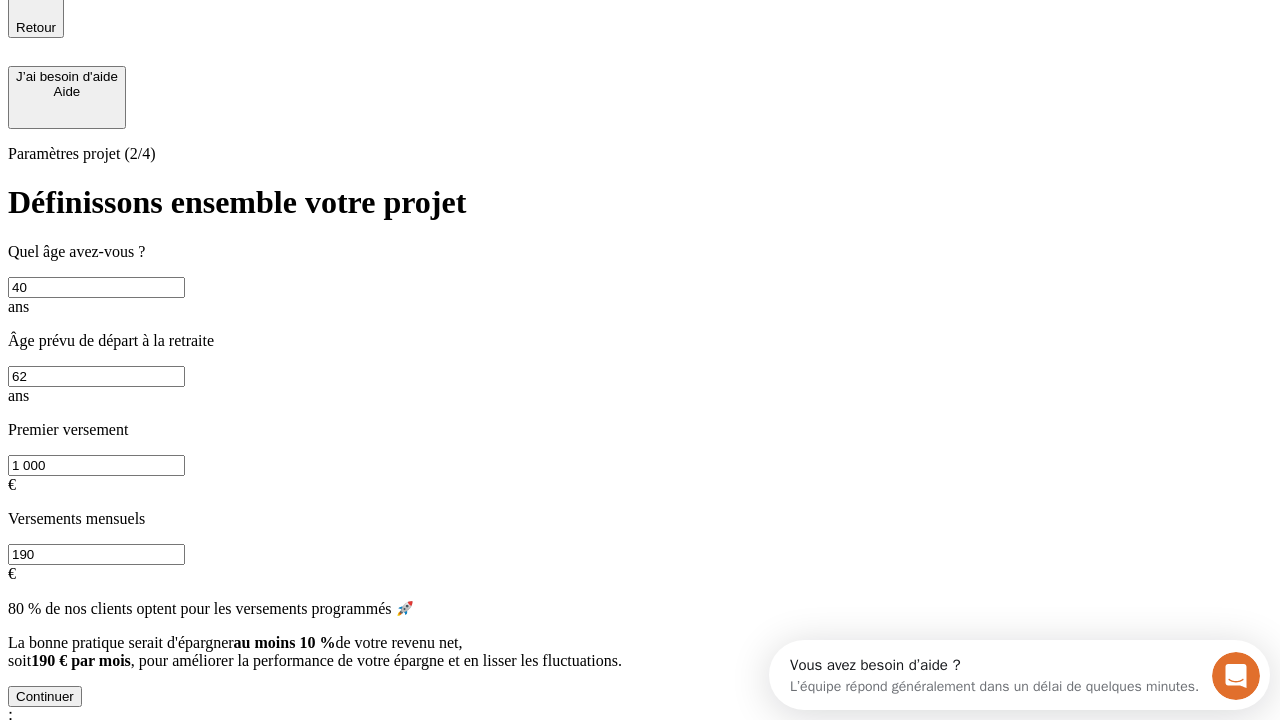 type on "62" 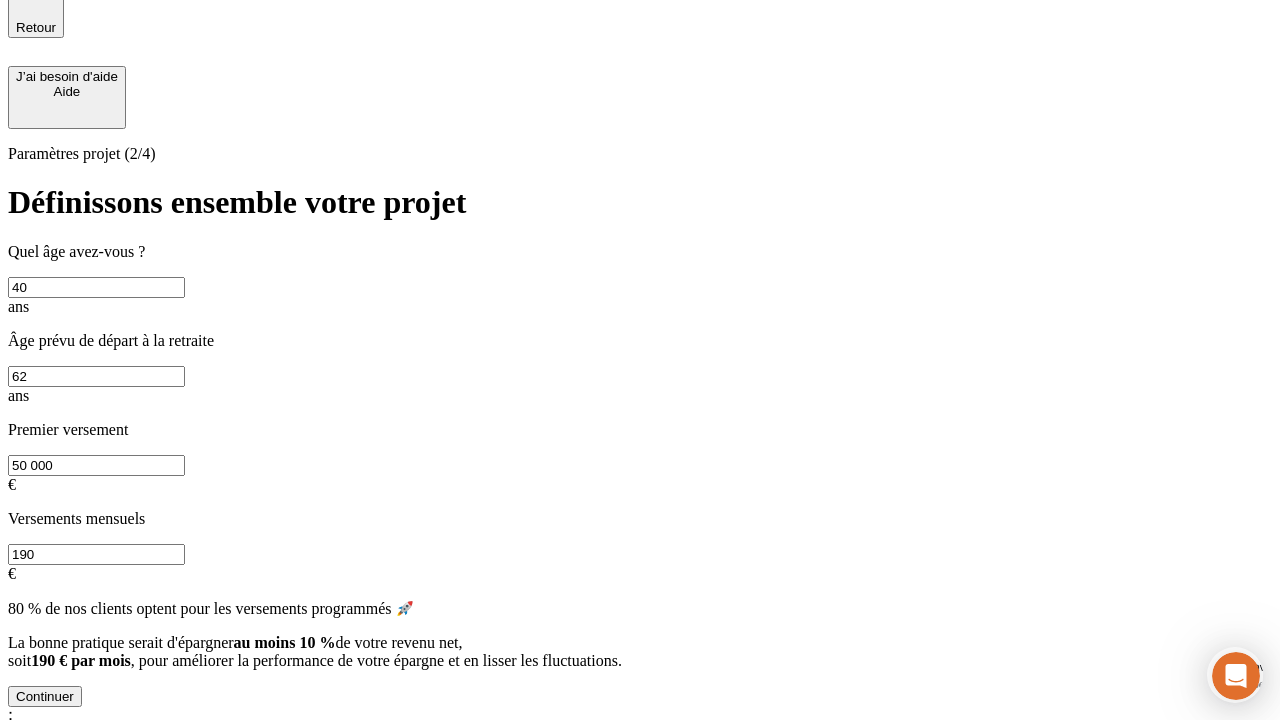 type on "50 000" 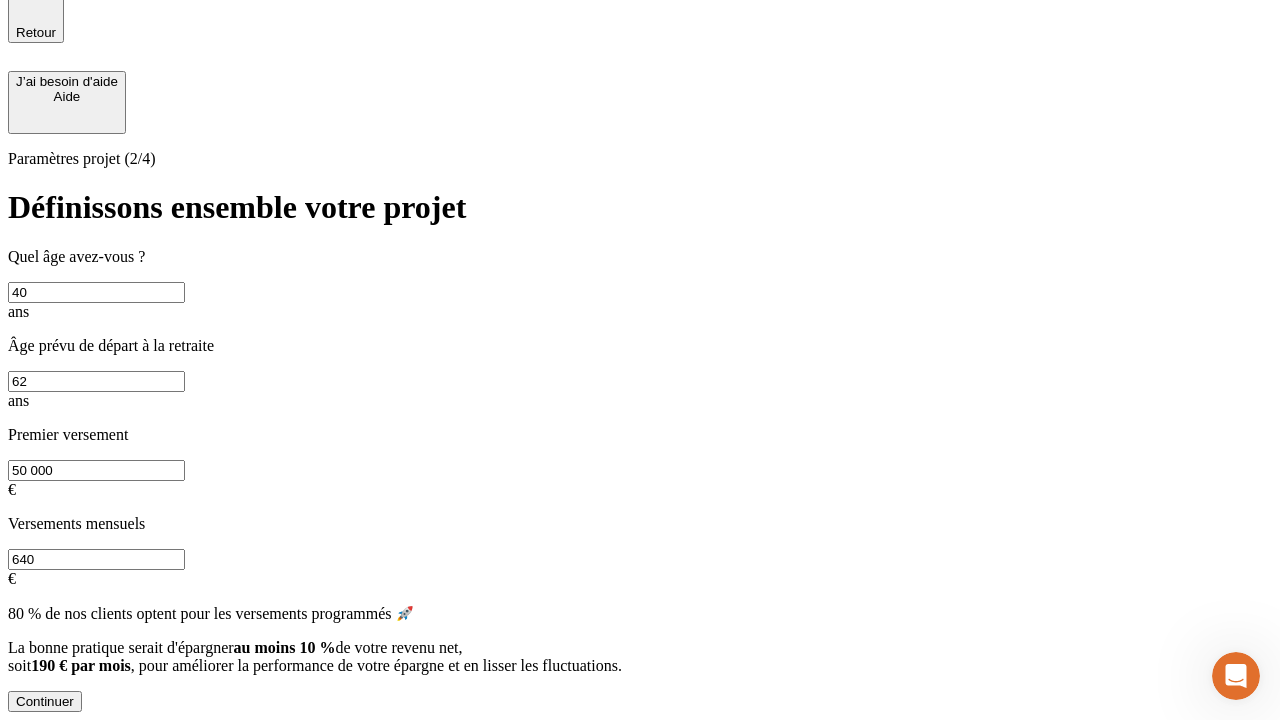 scroll, scrollTop: 0, scrollLeft: 0, axis: both 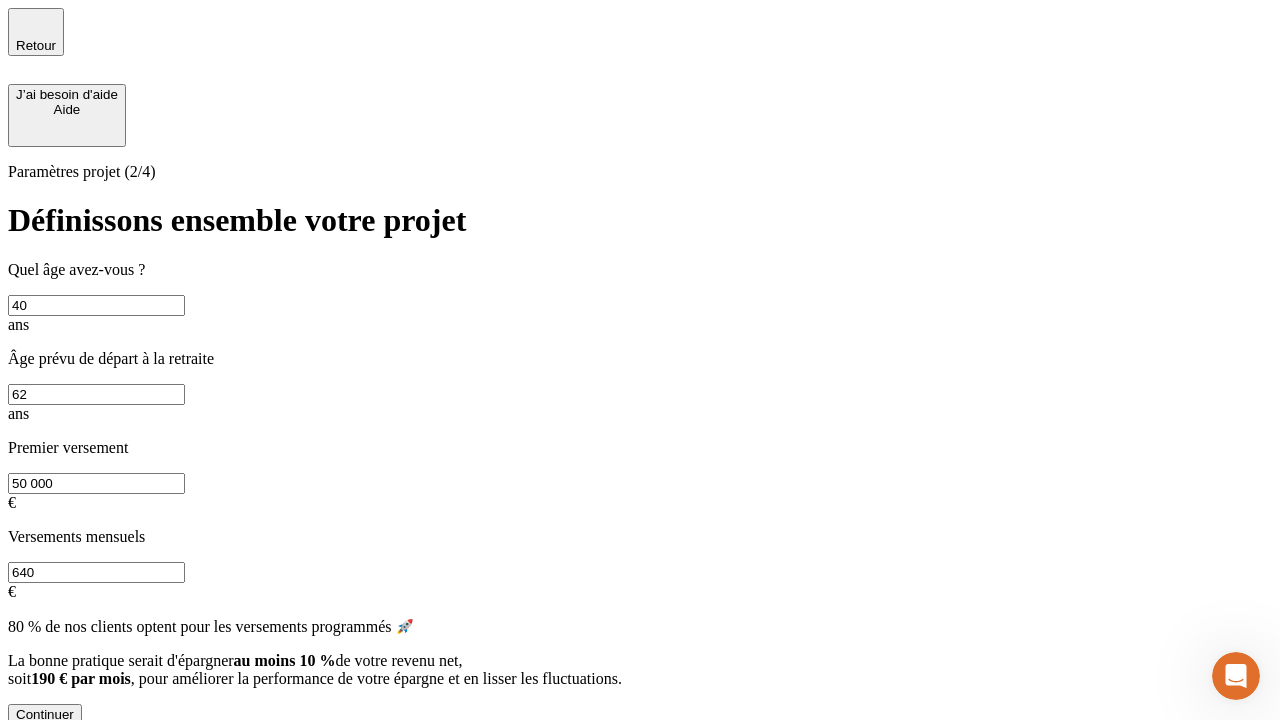type on "640" 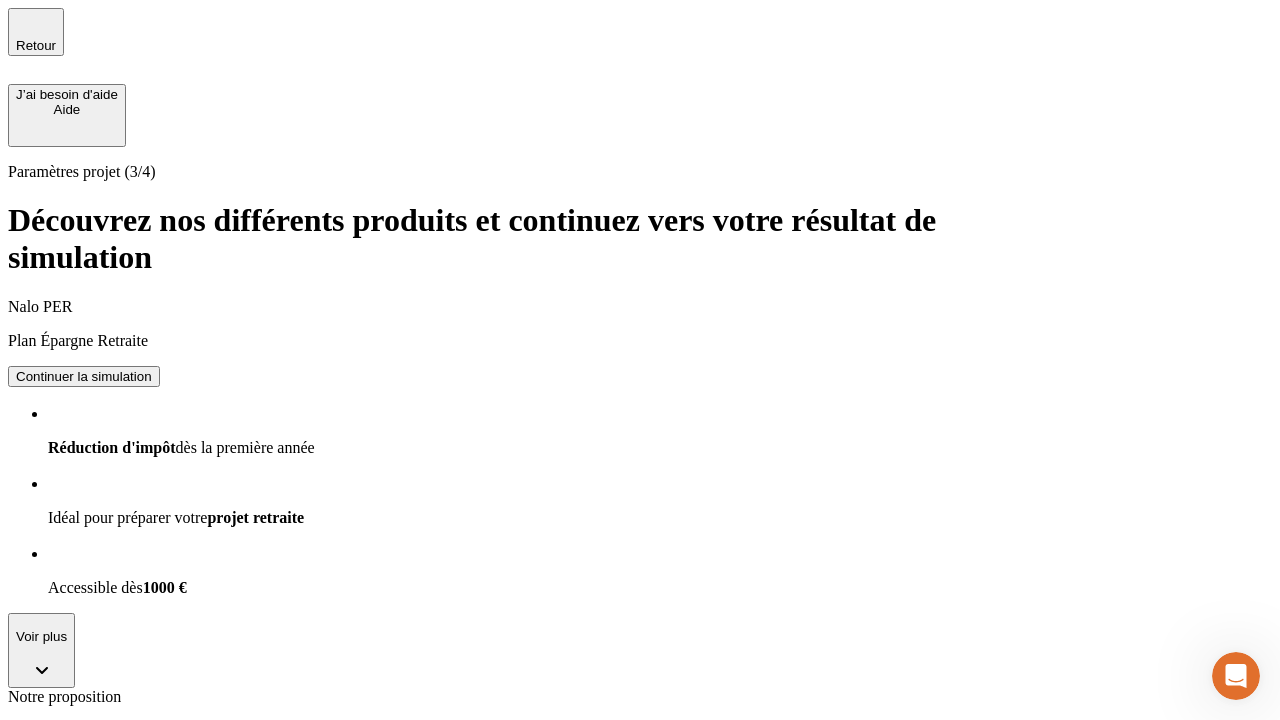 click on "Continuer la simulation" at bounding box center [84, 376] 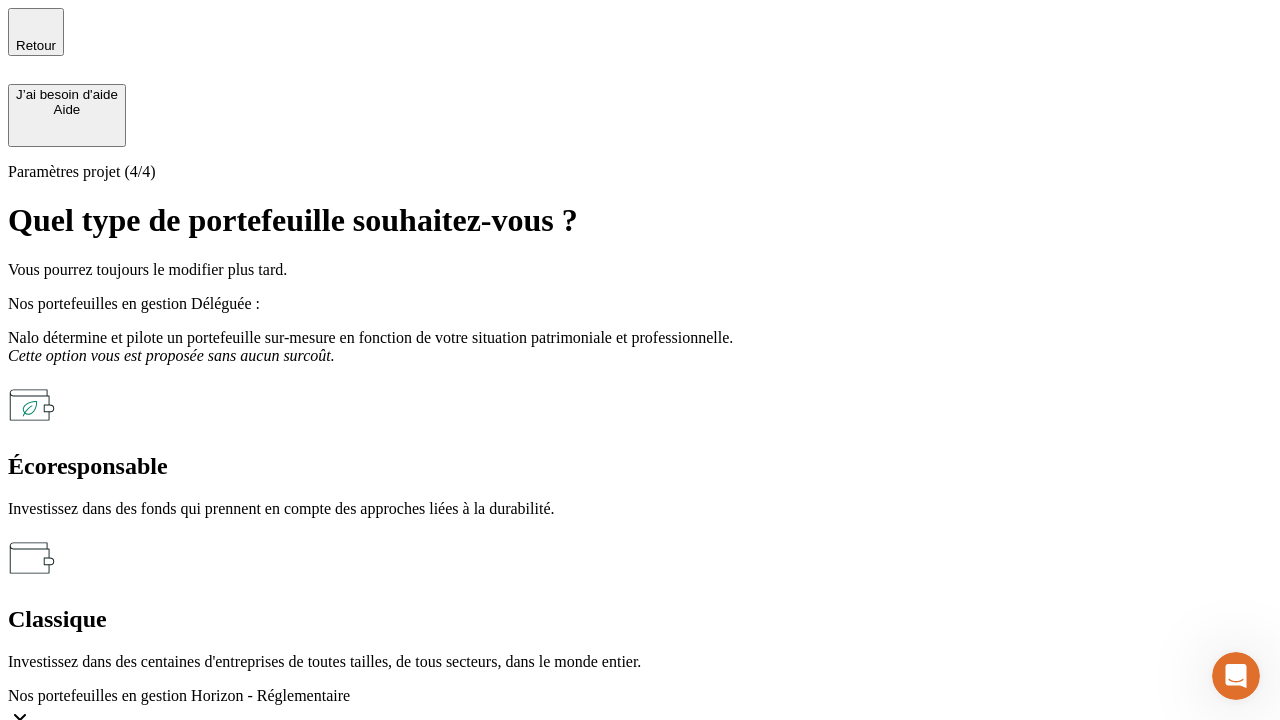 click on "Classique" at bounding box center (640, 619) 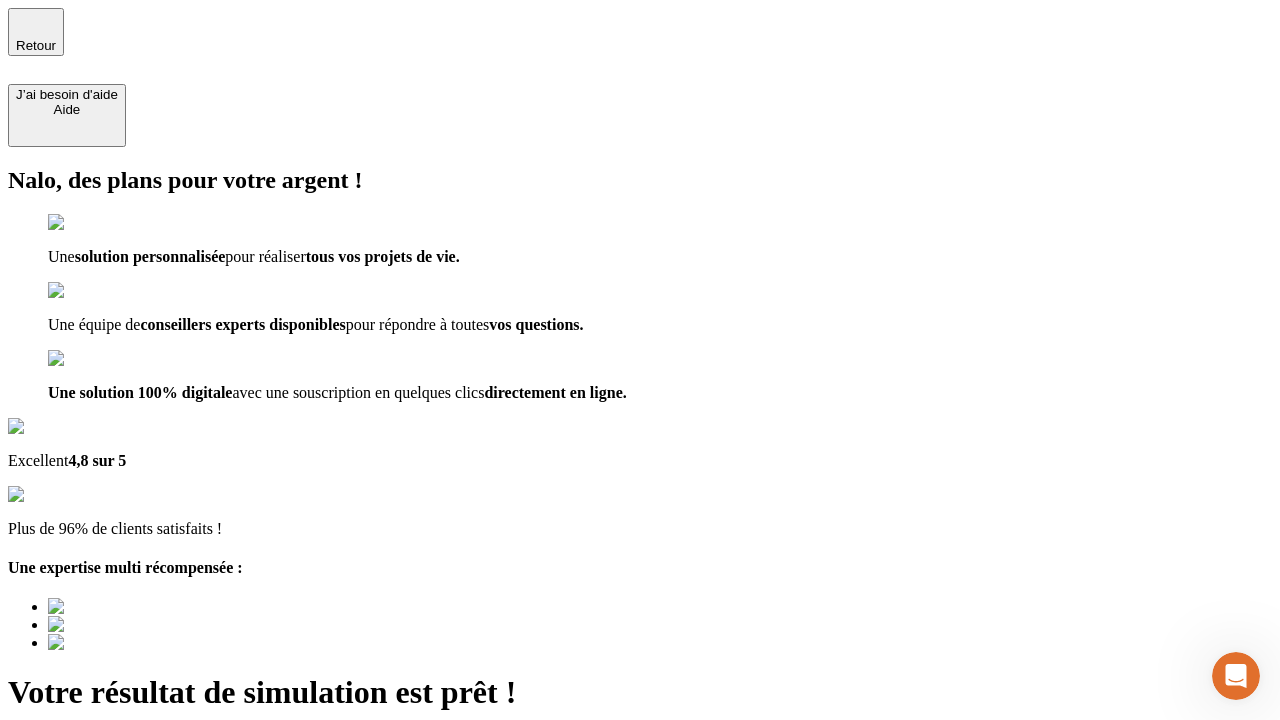 click on "Découvrir ma simulation" at bounding box center (87, 881) 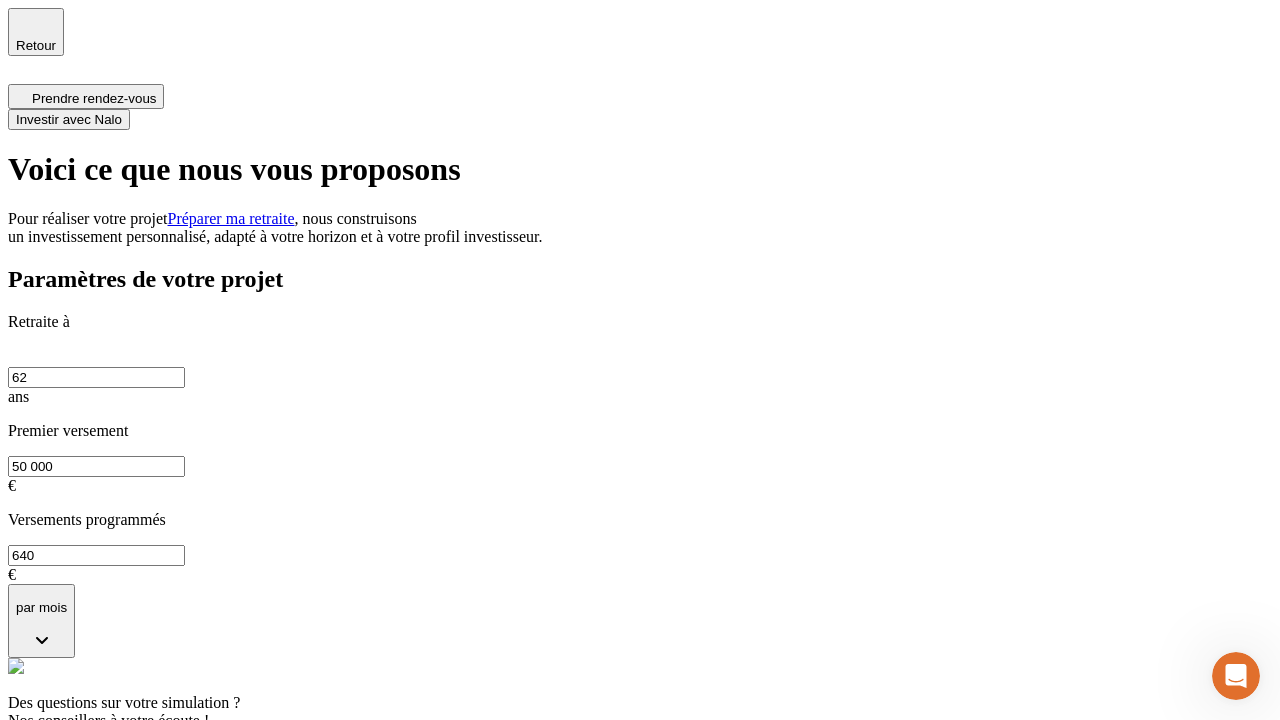 click on "Investir avec Nalo" at bounding box center (69, 119) 